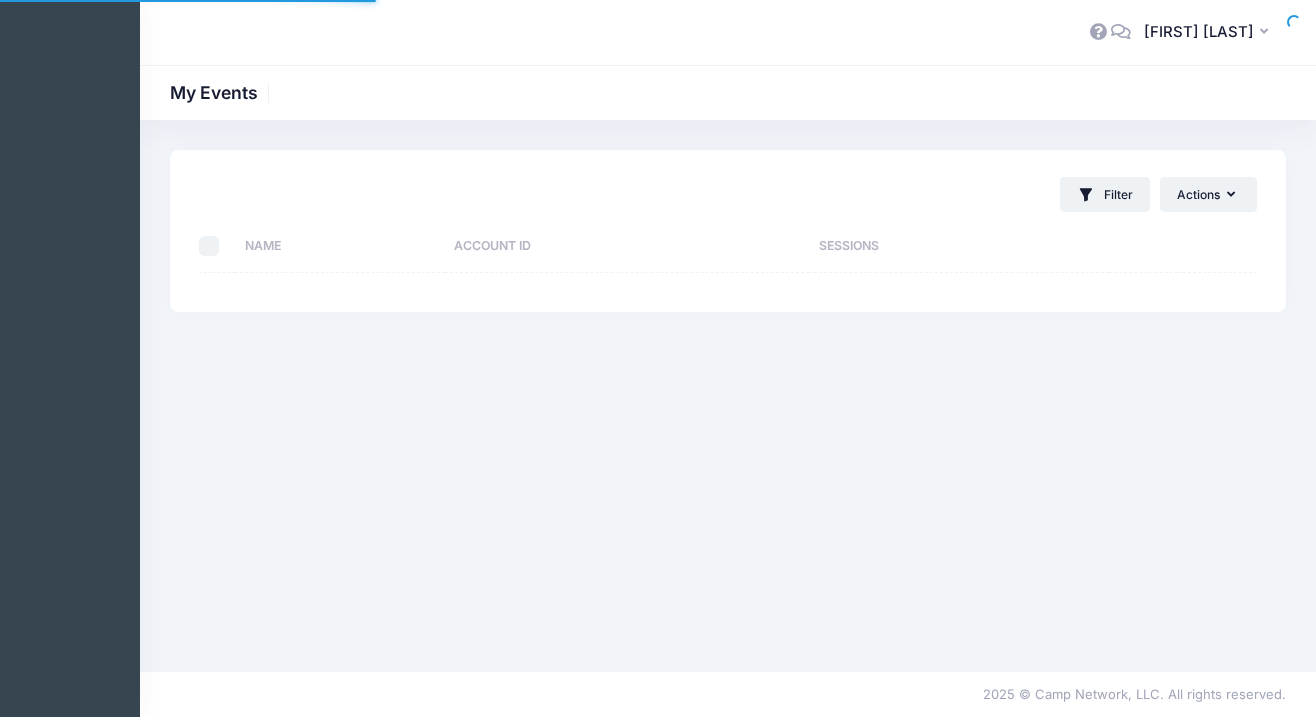 scroll, scrollTop: 0, scrollLeft: 0, axis: both 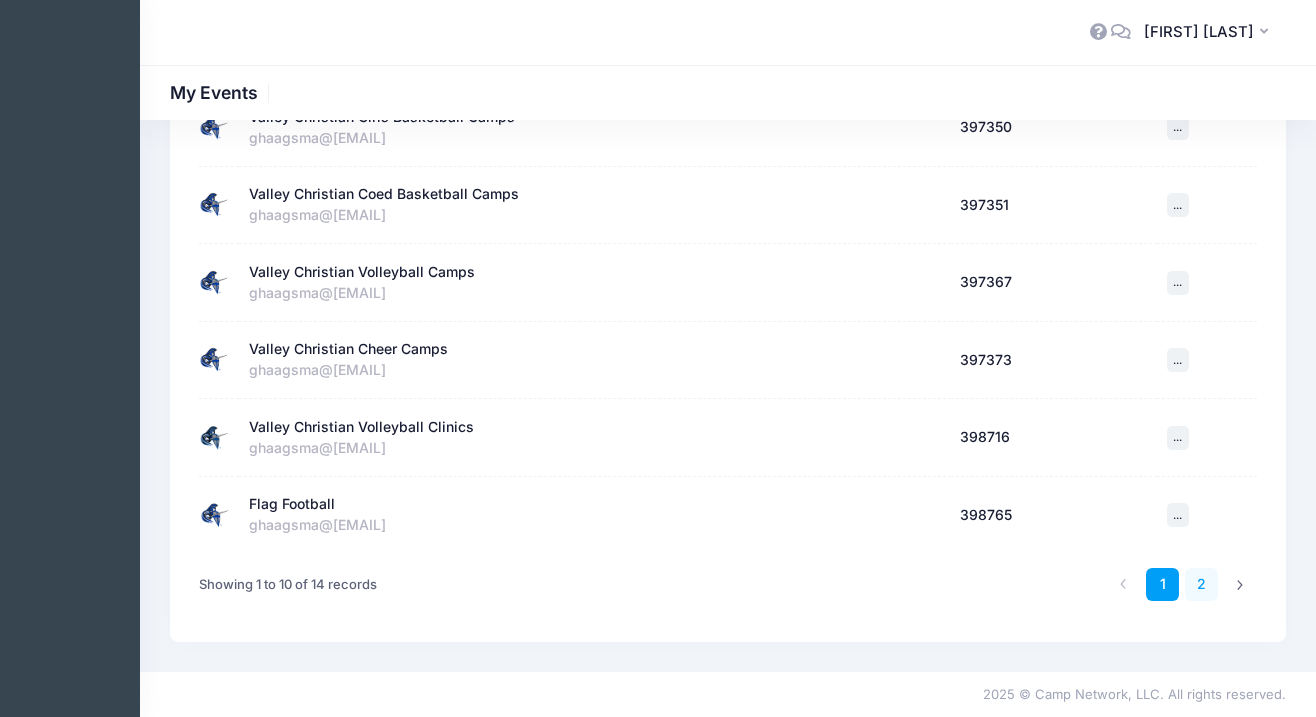 click on "2" at bounding box center [1201, 584] 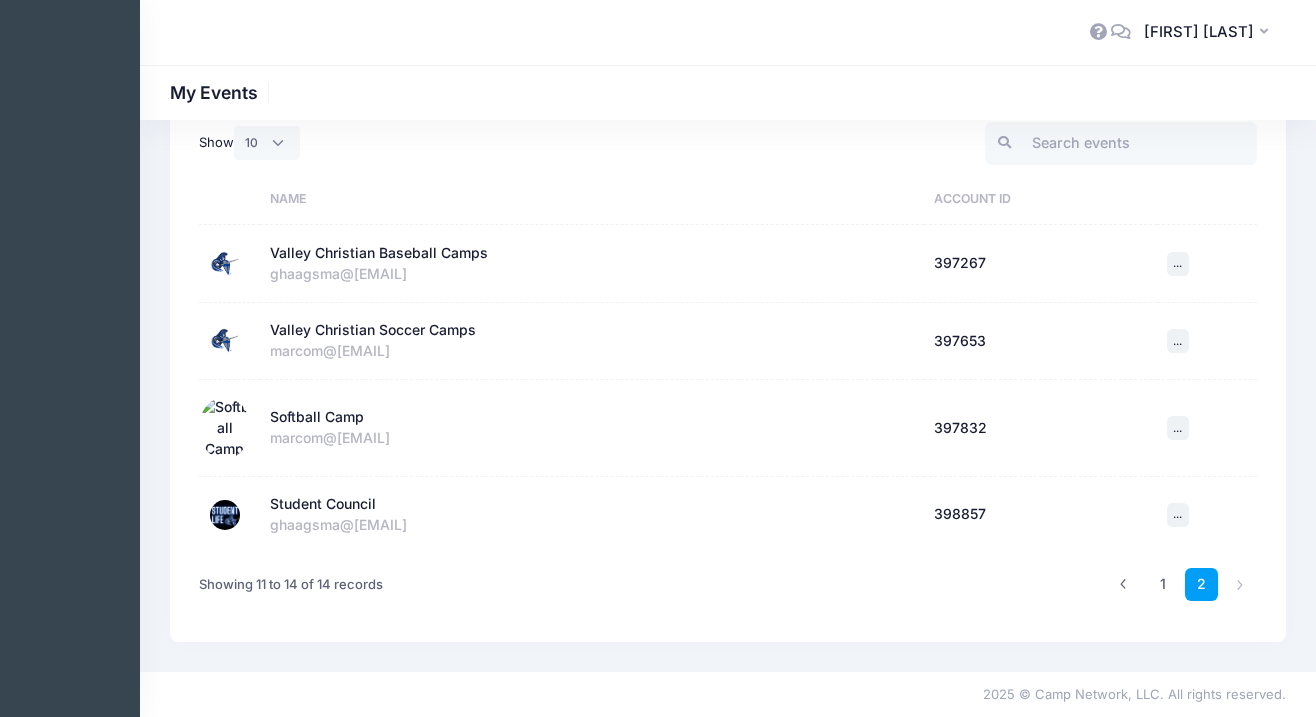 scroll, scrollTop: 88, scrollLeft: 0, axis: vertical 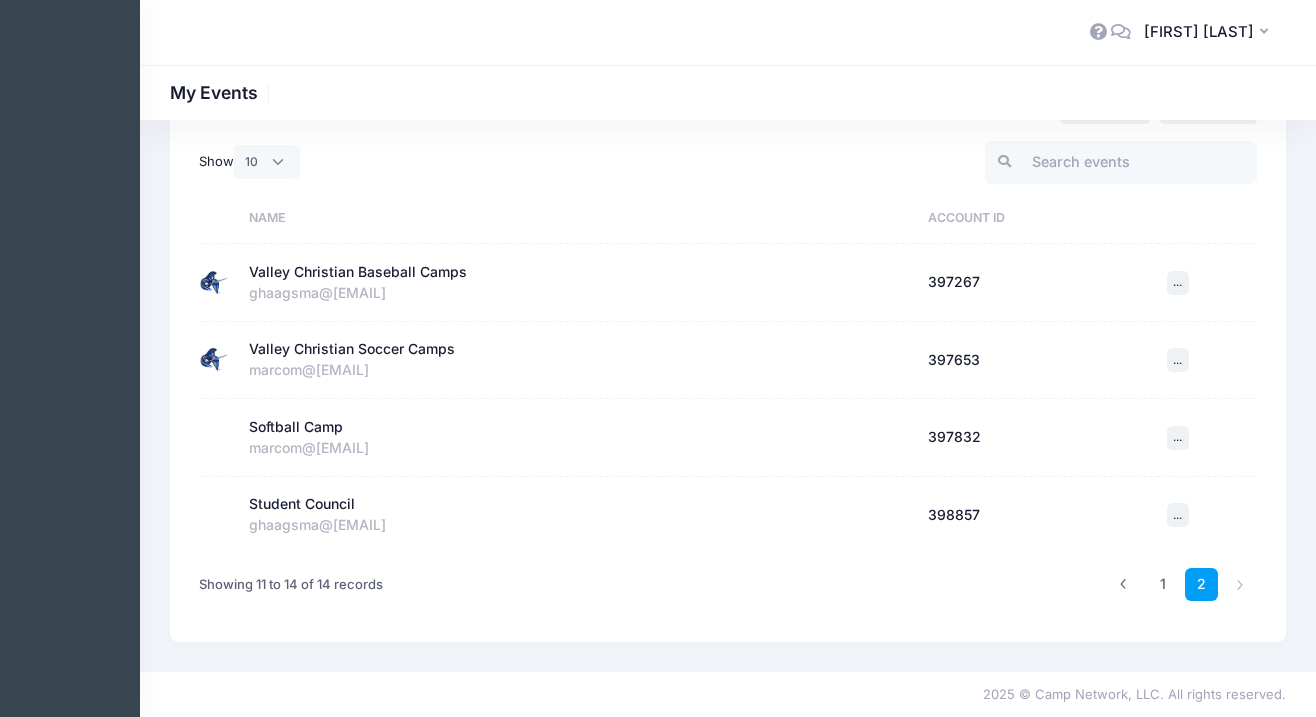 click on "Student Council" at bounding box center (302, 504) 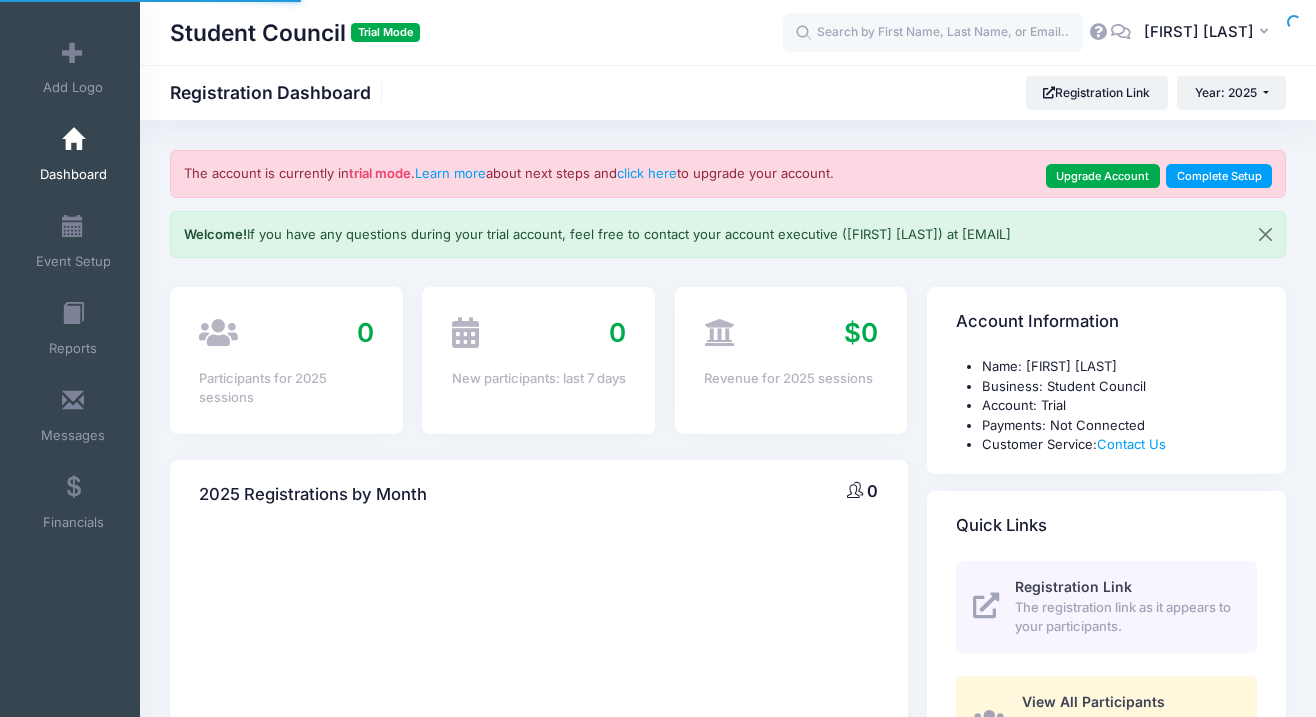 select 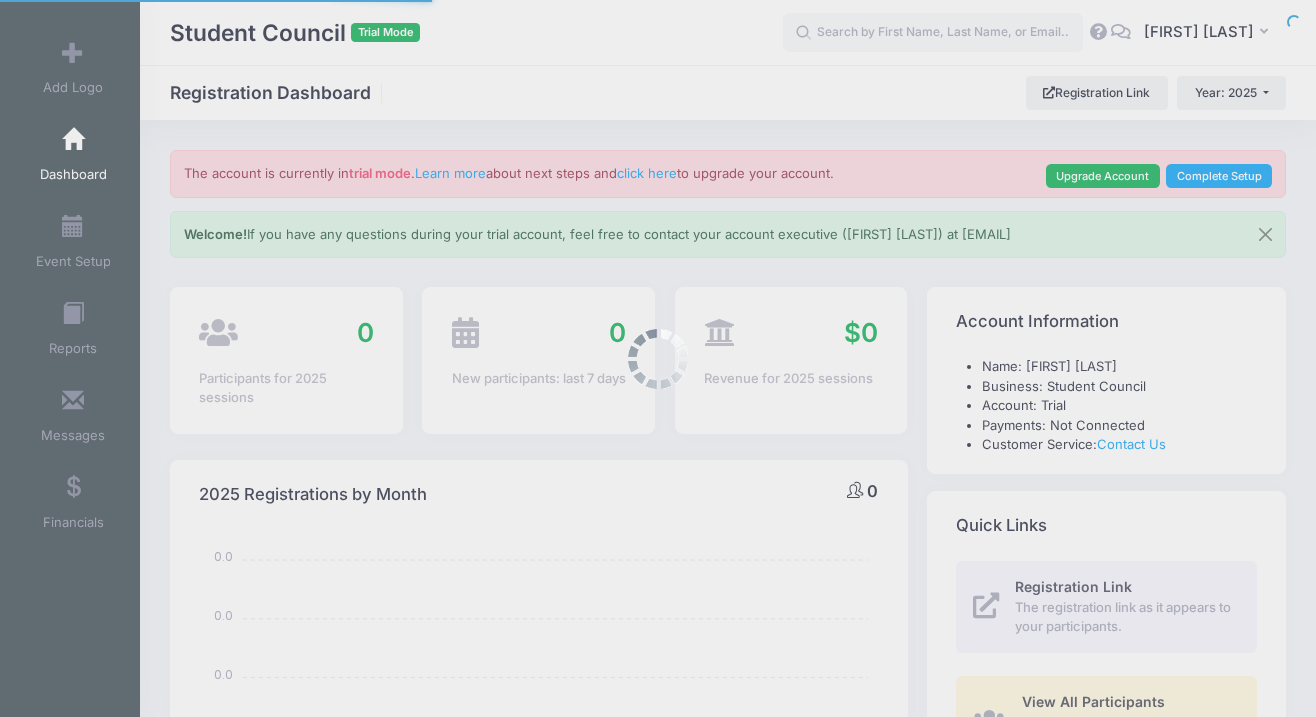 scroll, scrollTop: 0, scrollLeft: 0, axis: both 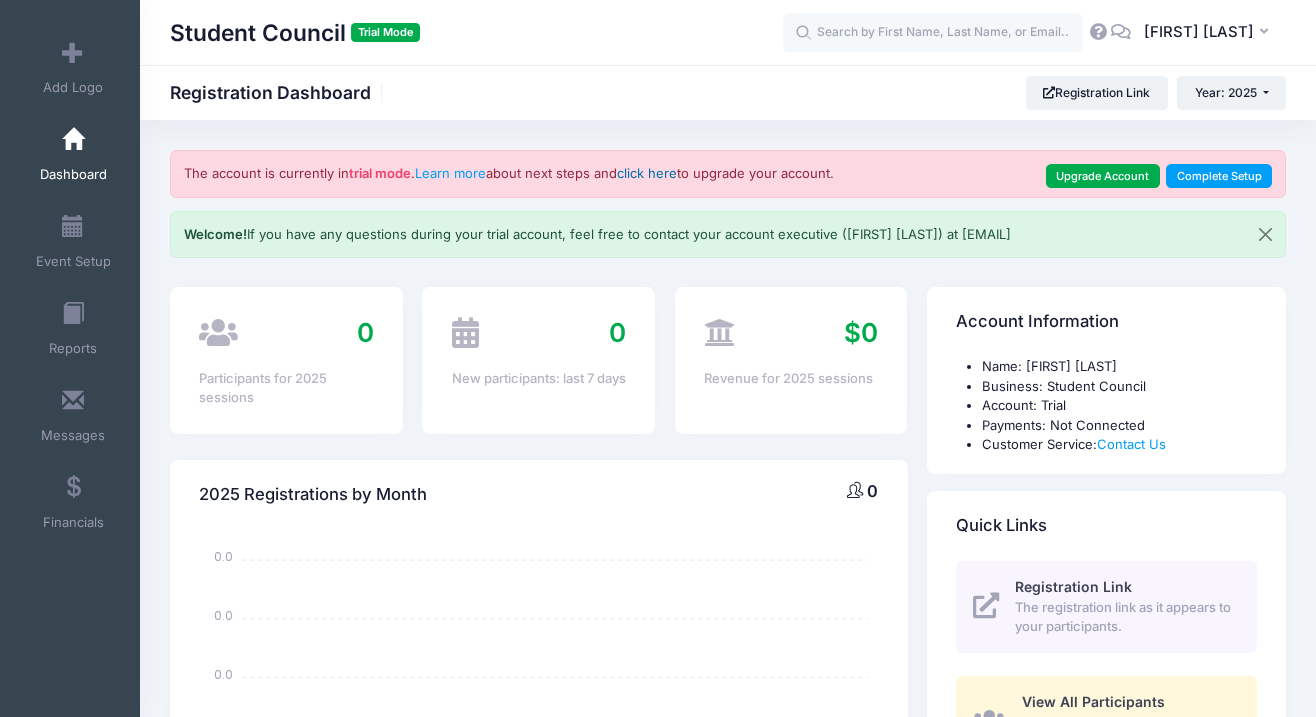 click on "click here" at bounding box center [647, 173] 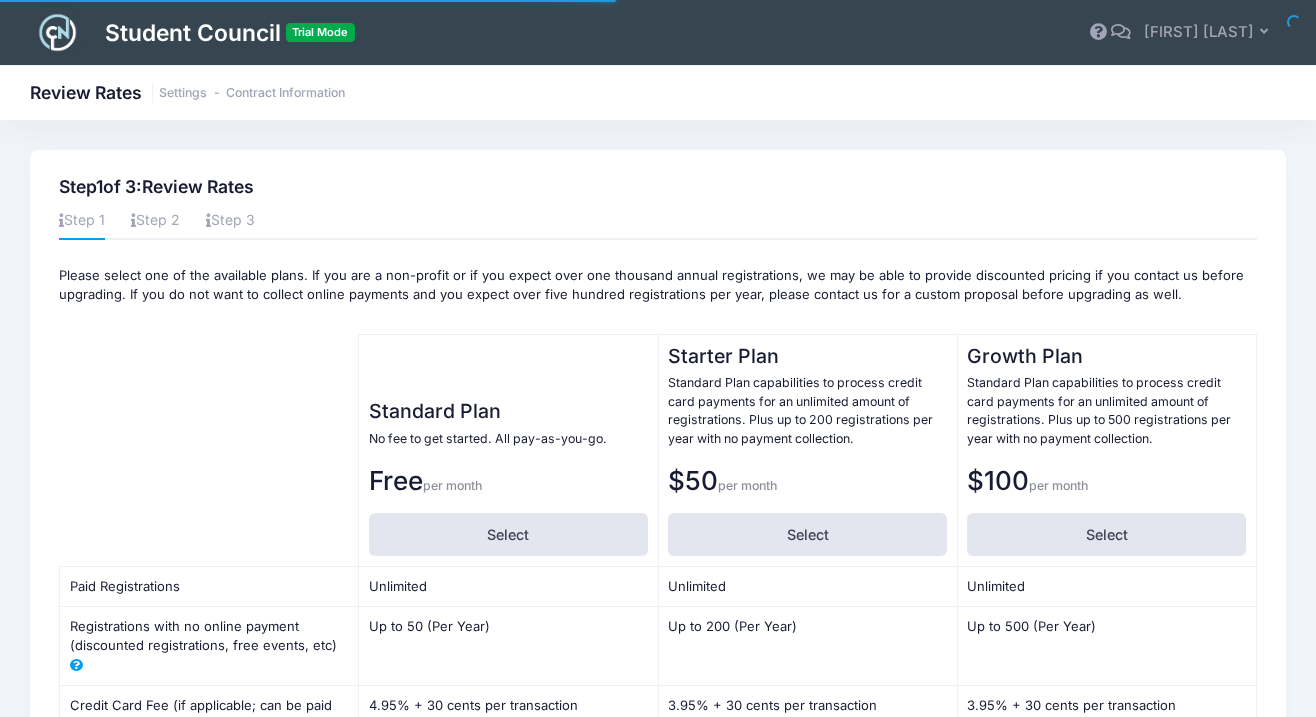 scroll, scrollTop: 0, scrollLeft: 0, axis: both 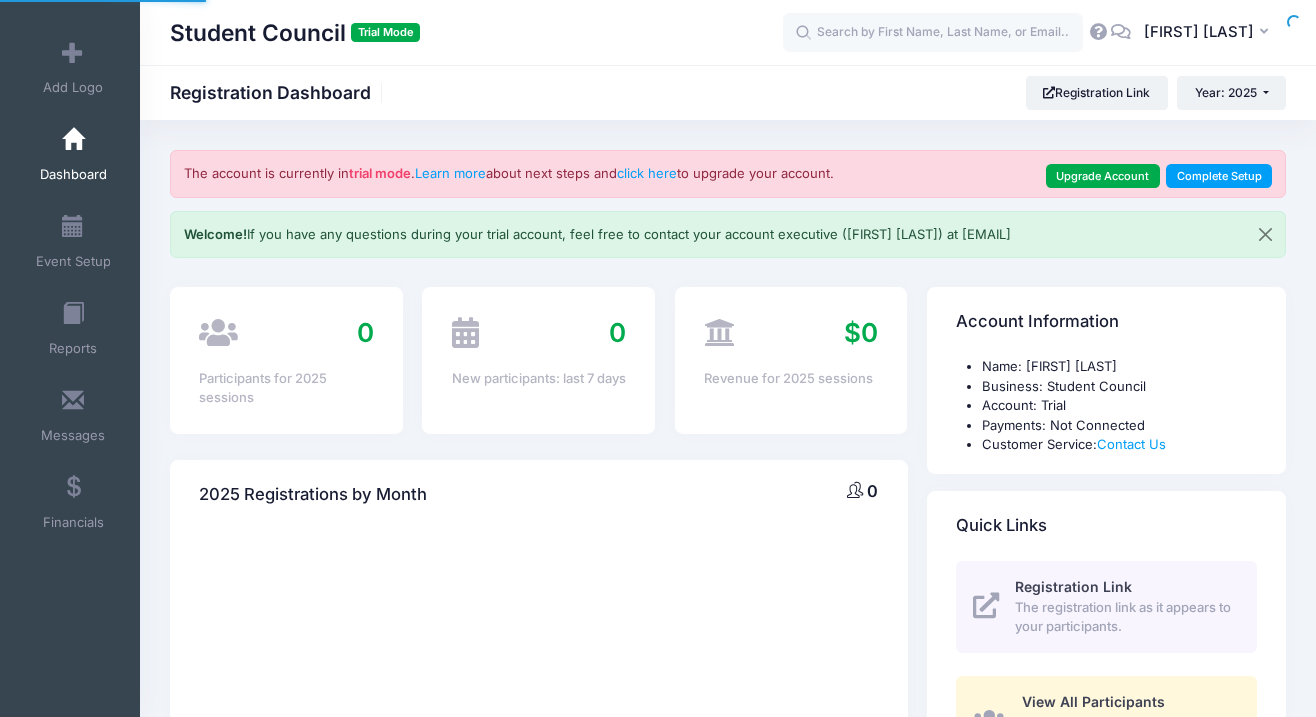 select 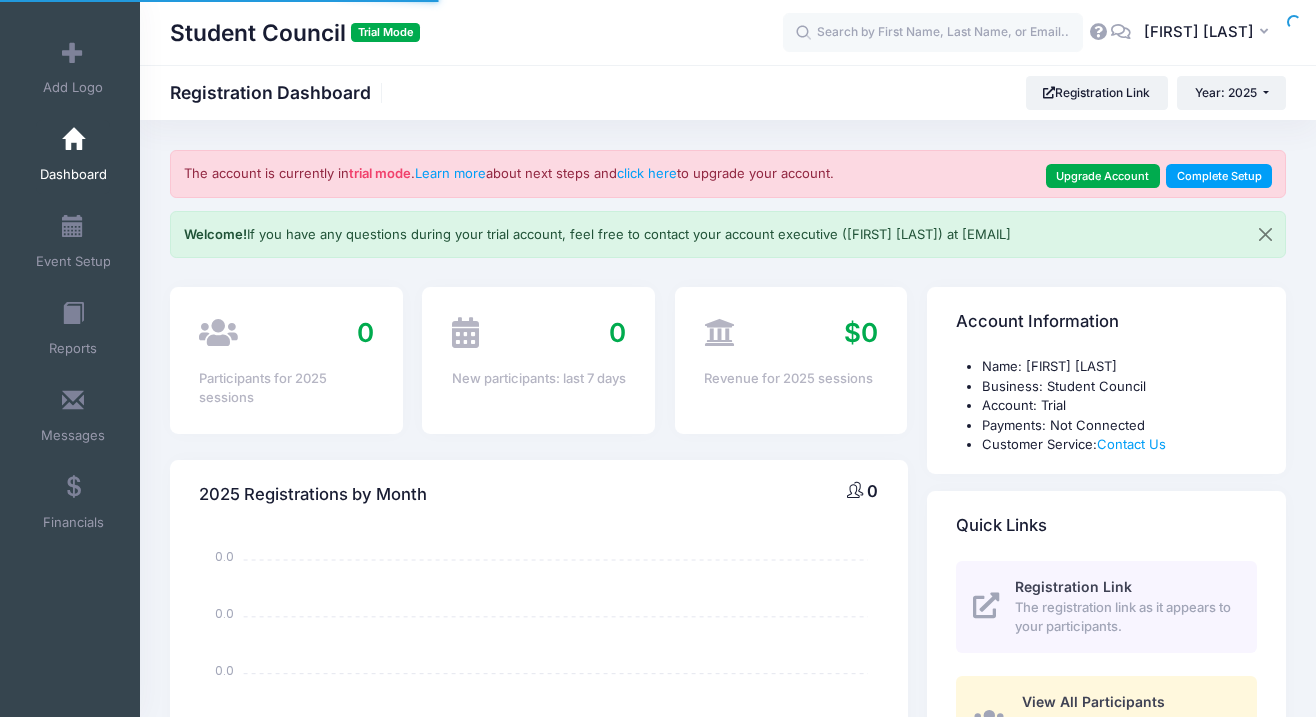 scroll, scrollTop: 0, scrollLeft: 0, axis: both 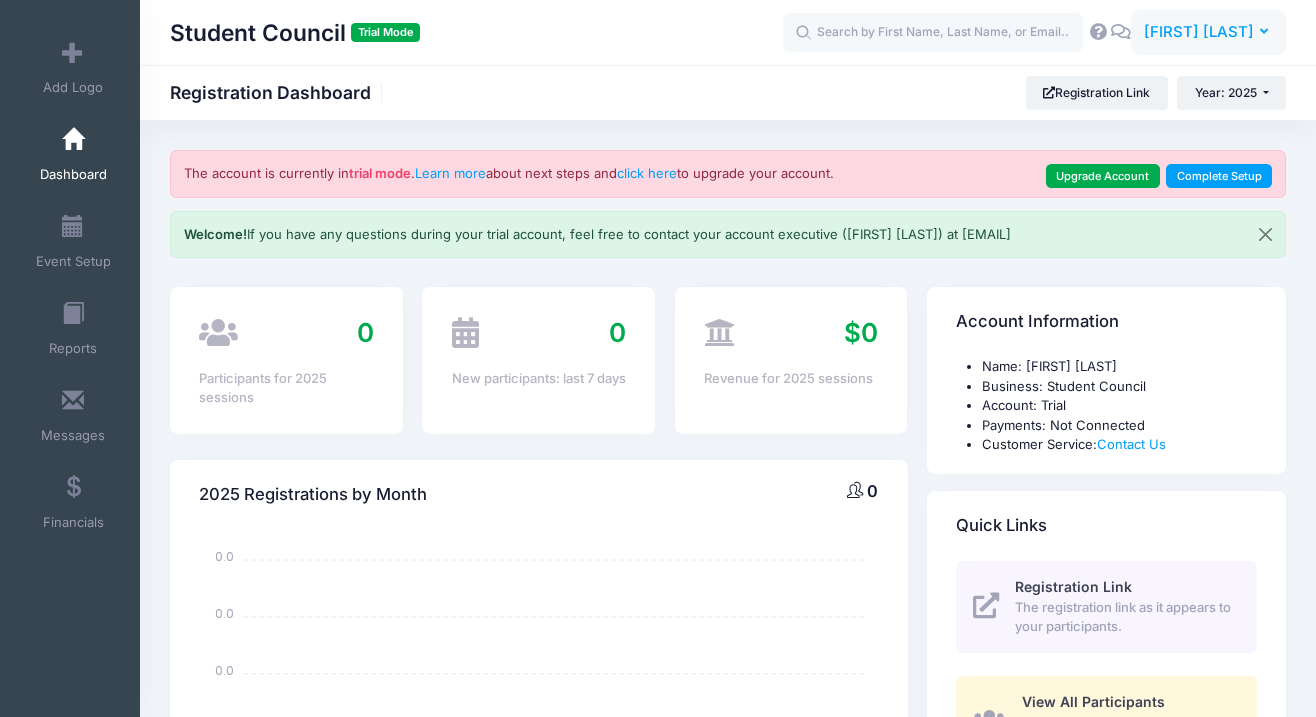 click on "GH Greg Haagsma" at bounding box center [1208, 33] 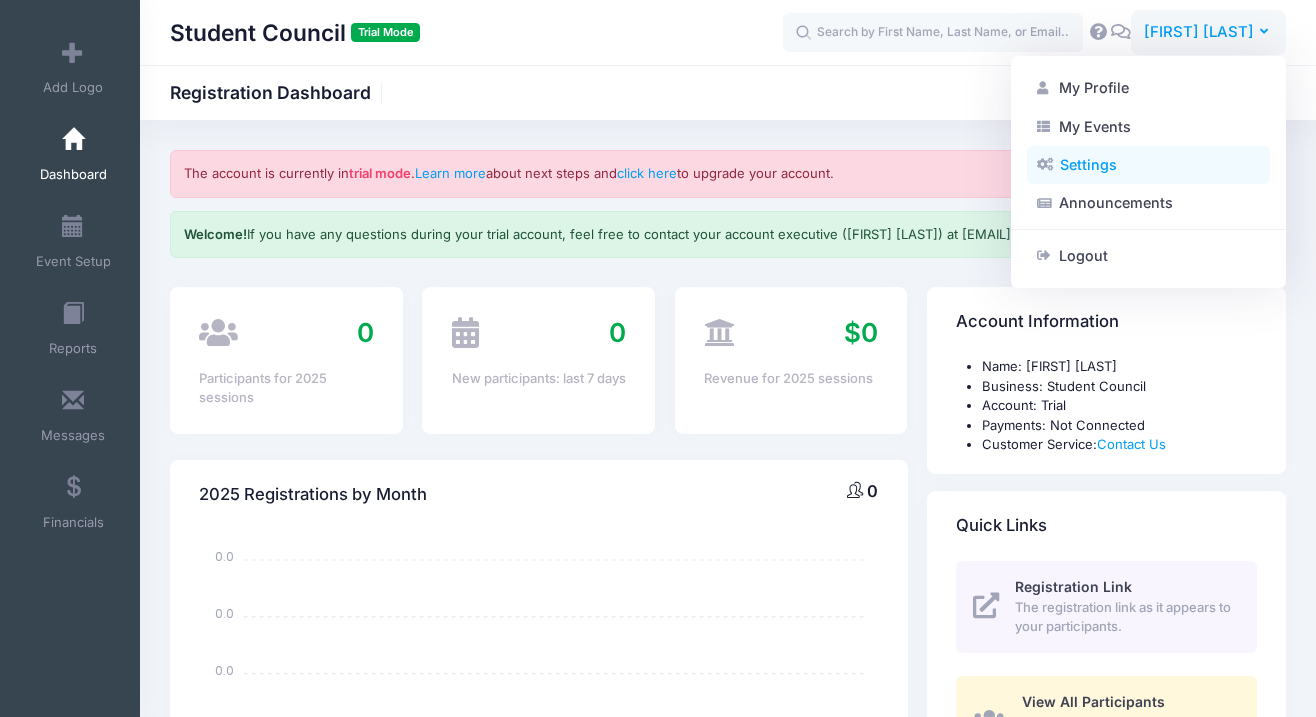 click on "Settings" at bounding box center (1148, 165) 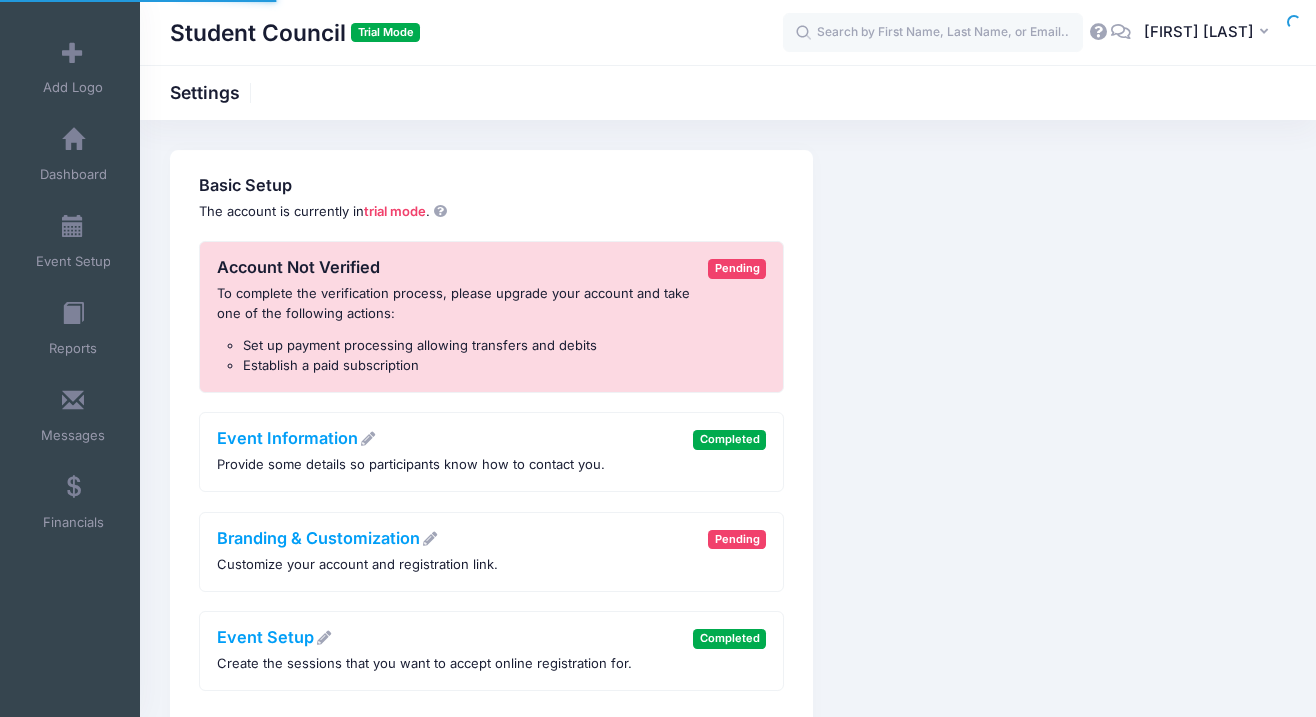 scroll, scrollTop: 0, scrollLeft: 0, axis: both 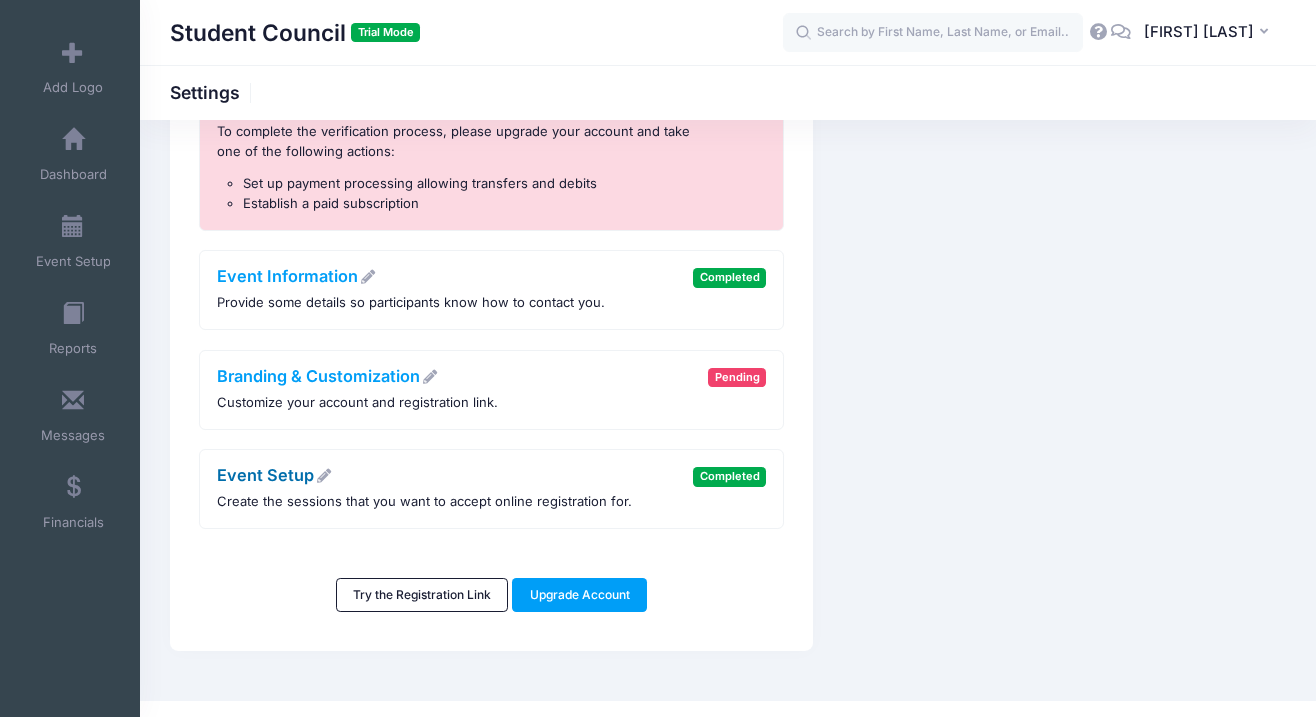 click at bounding box center [324, 476] 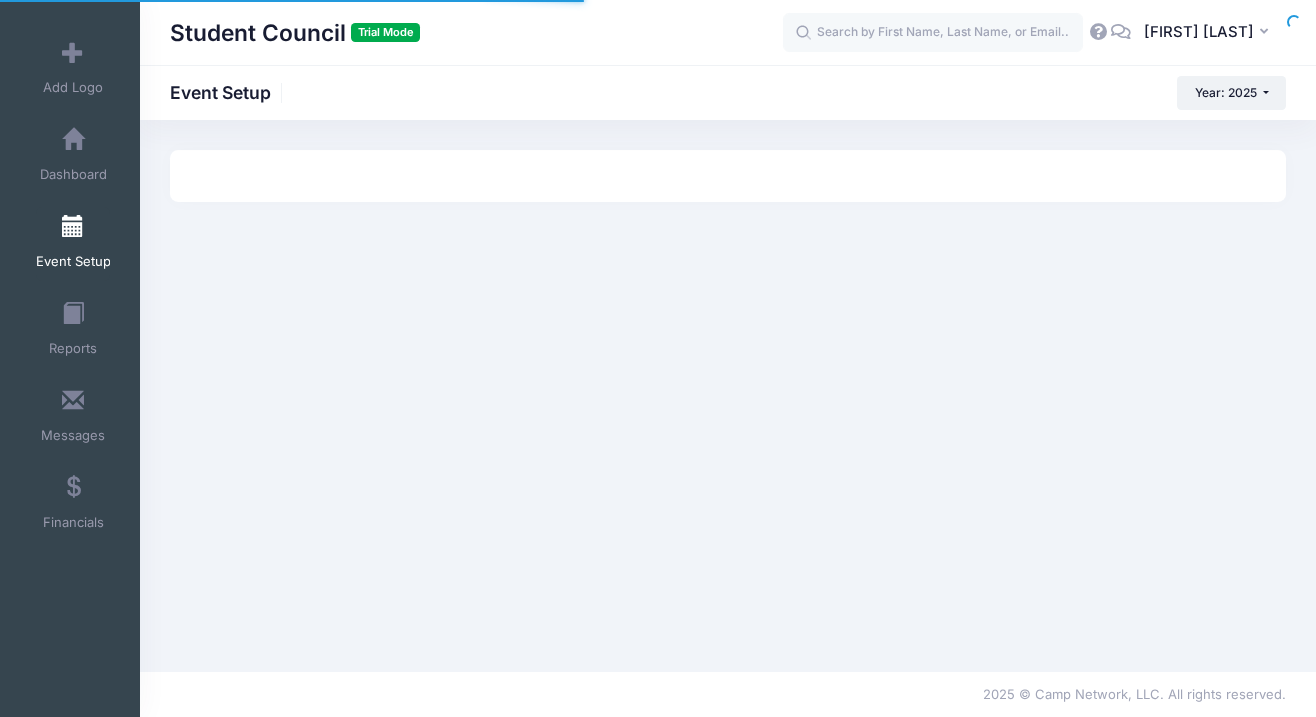 scroll, scrollTop: 0, scrollLeft: 0, axis: both 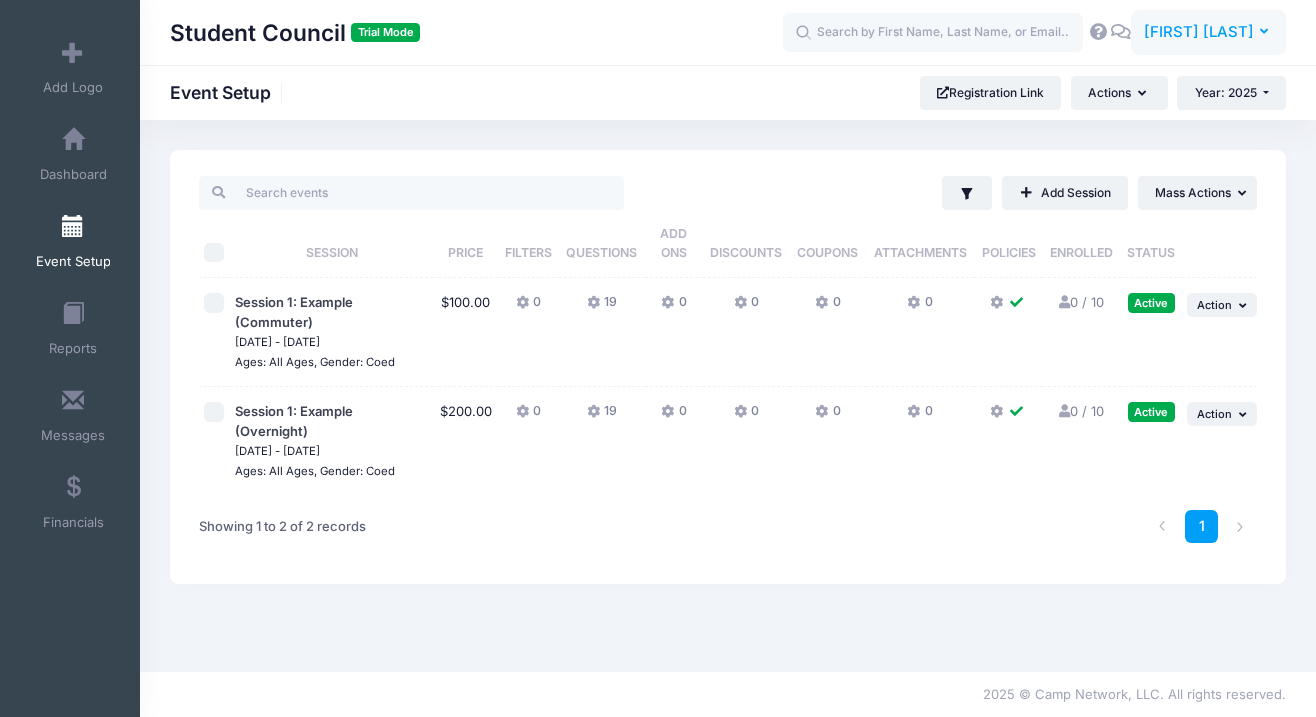click on "[INITIAL] [FIRST] [LAST]" at bounding box center (1208, 33) 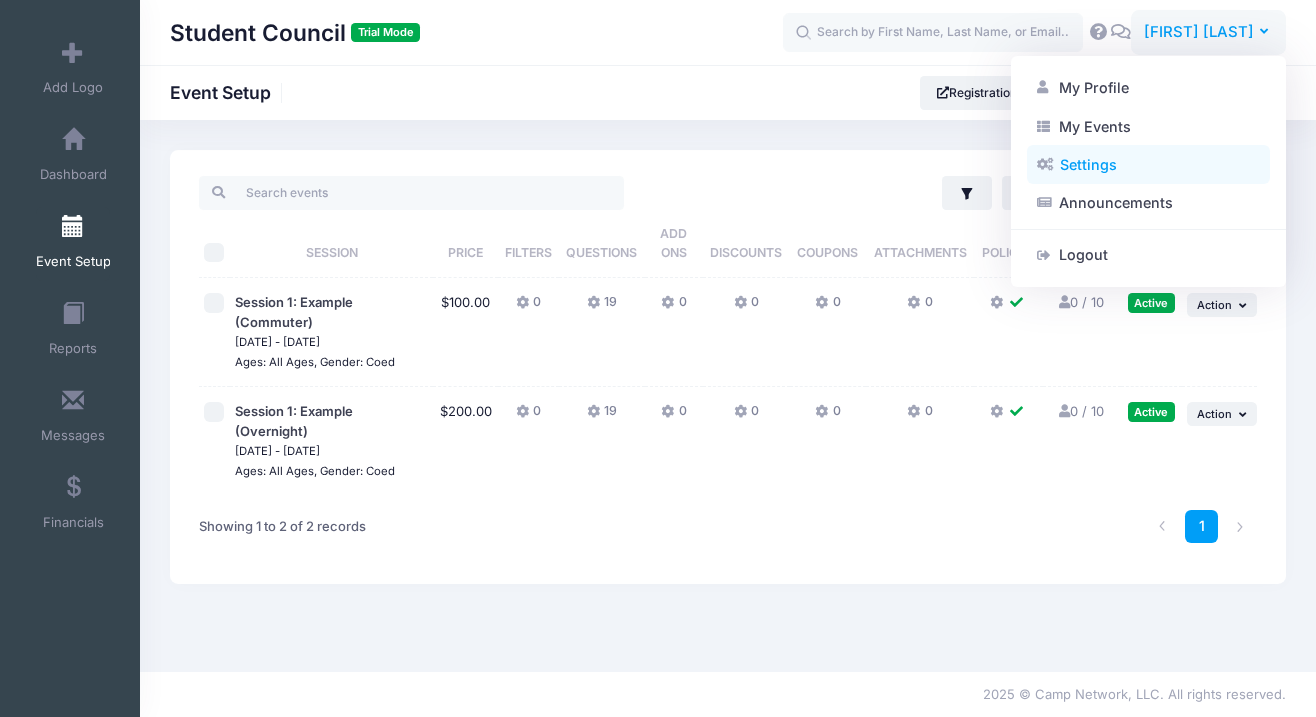 click on "Settings" at bounding box center (1148, 165) 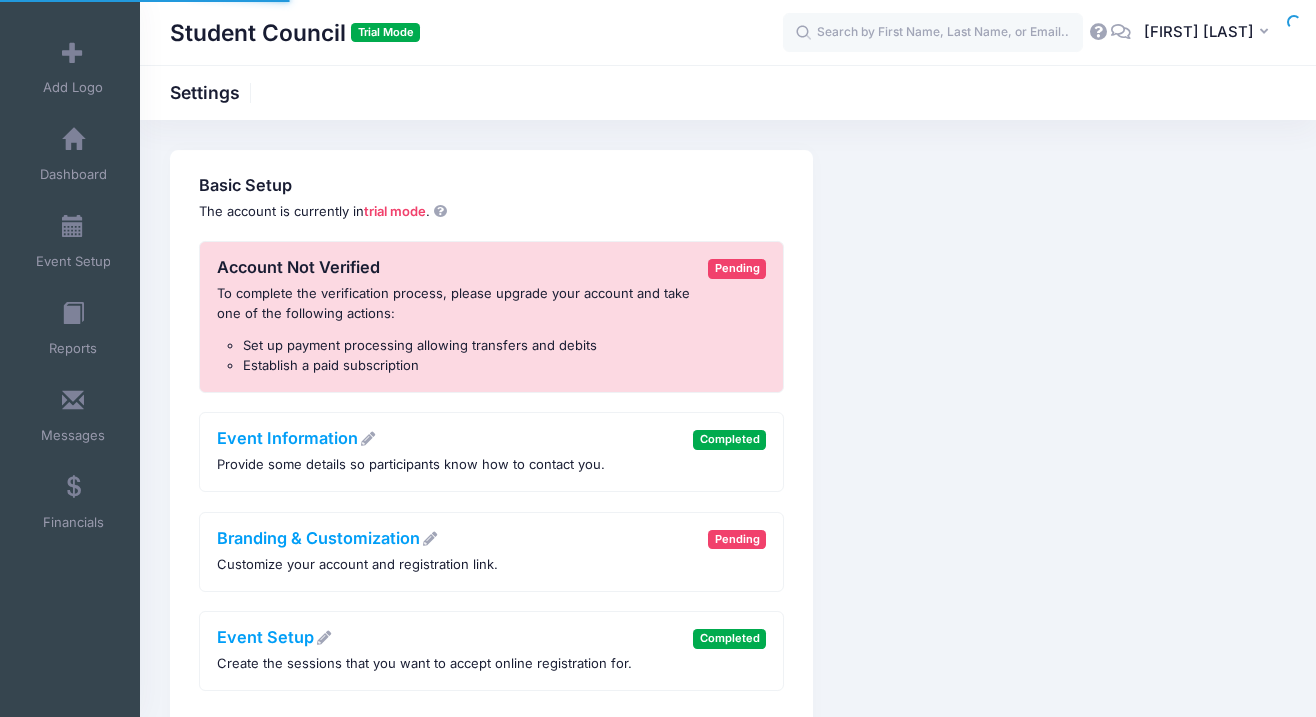scroll, scrollTop: 0, scrollLeft: 0, axis: both 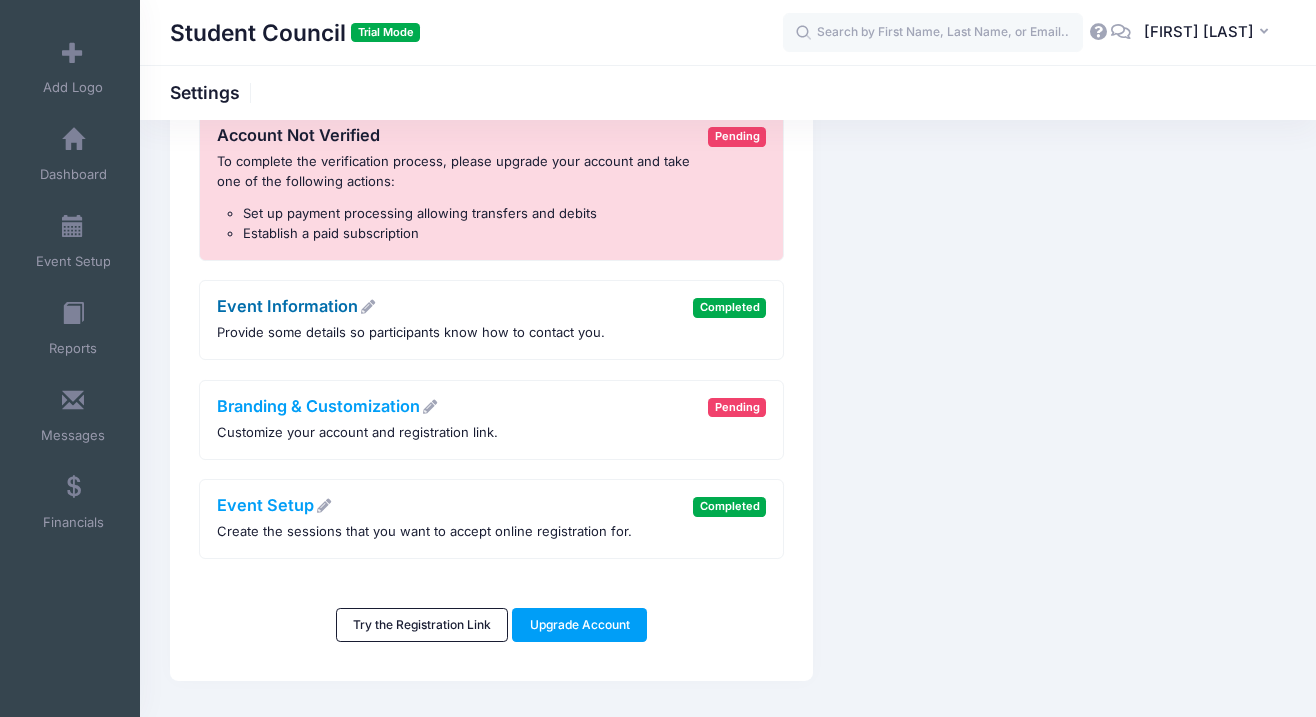 click on "Event Information" at bounding box center [296, 306] 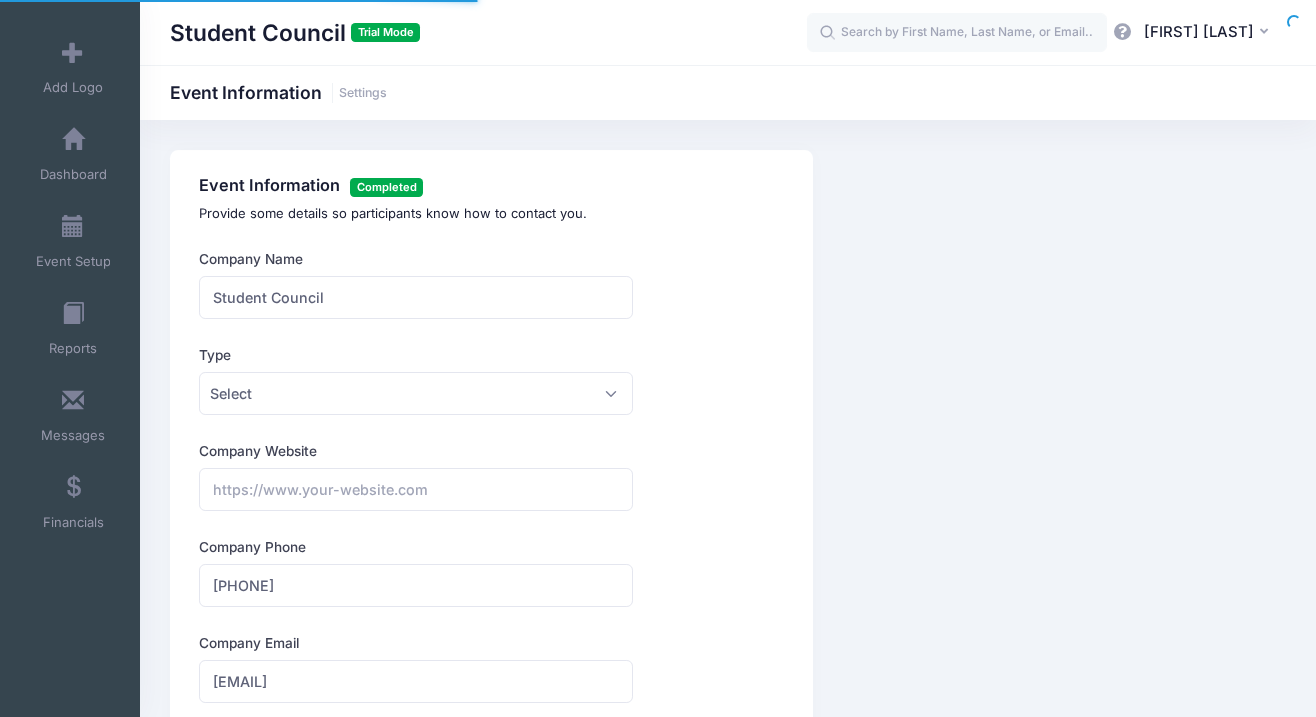 scroll, scrollTop: 0, scrollLeft: 0, axis: both 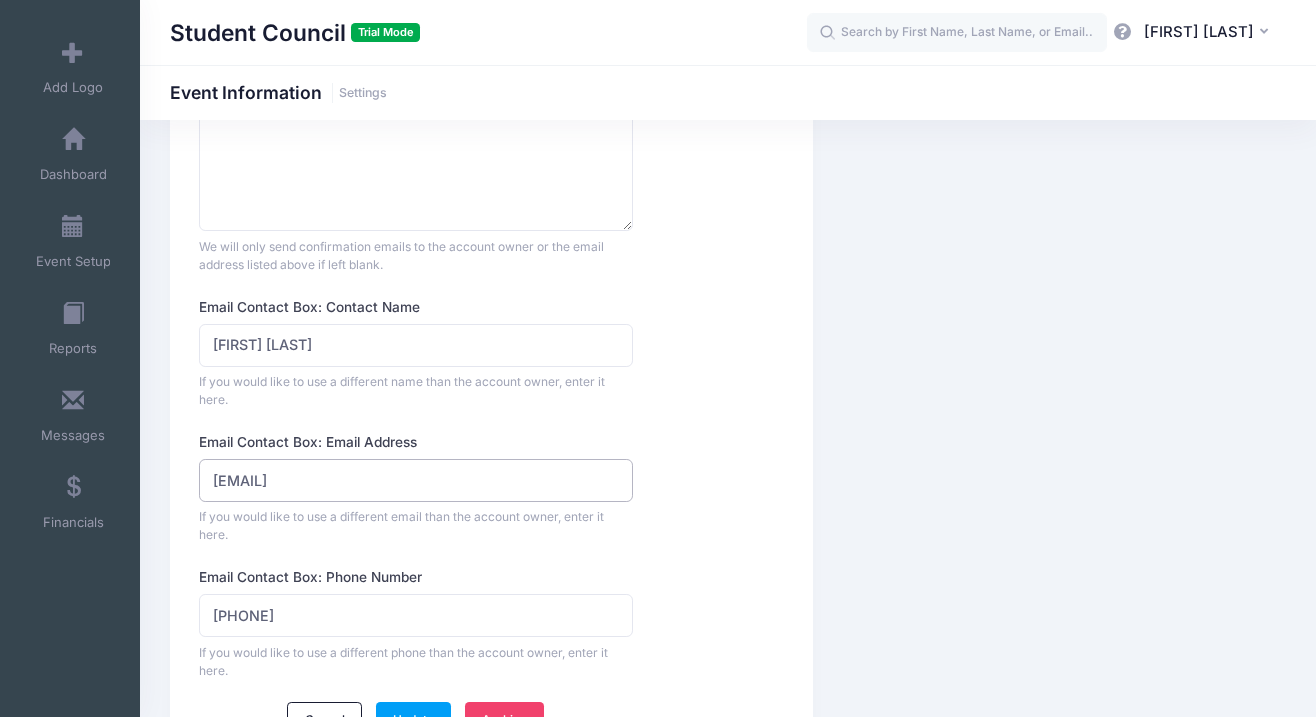 drag, startPoint x: 455, startPoint y: 486, endPoint x: 138, endPoint y: 465, distance: 317.69482 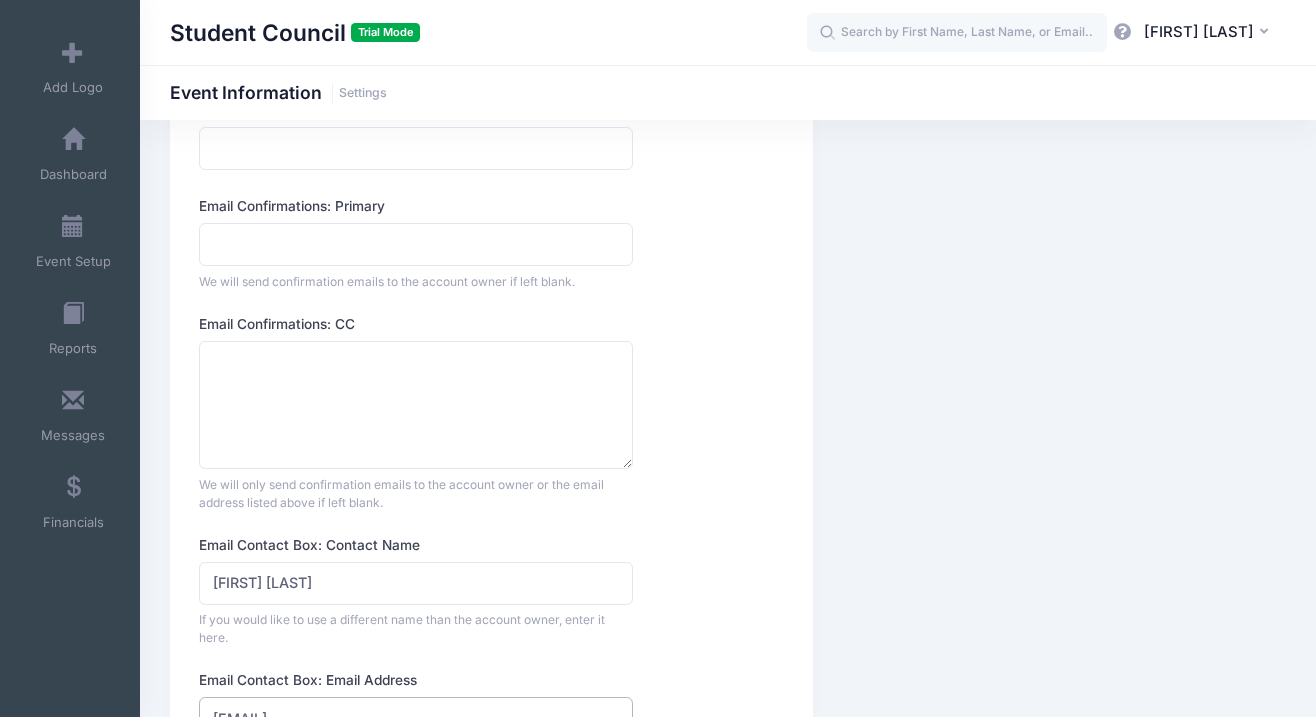 scroll, scrollTop: 1084, scrollLeft: 0, axis: vertical 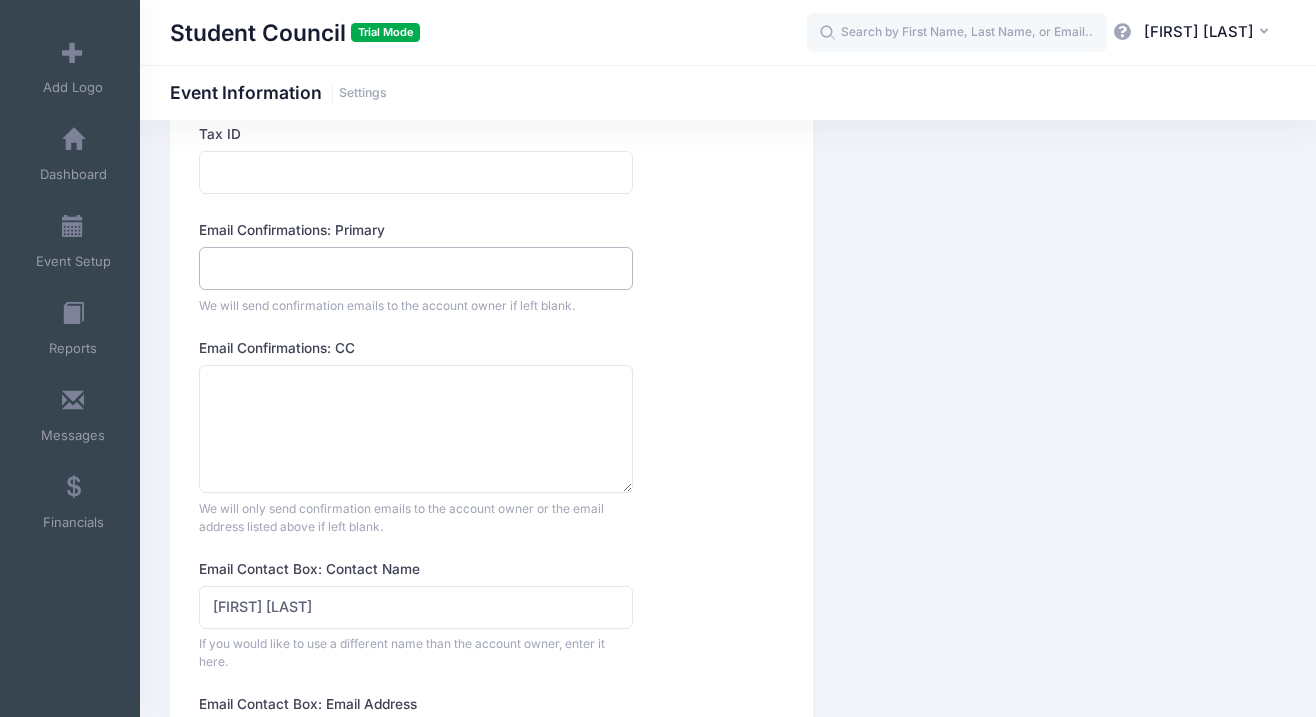 click on "Email Confirmations: Primary" at bounding box center [415, 268] 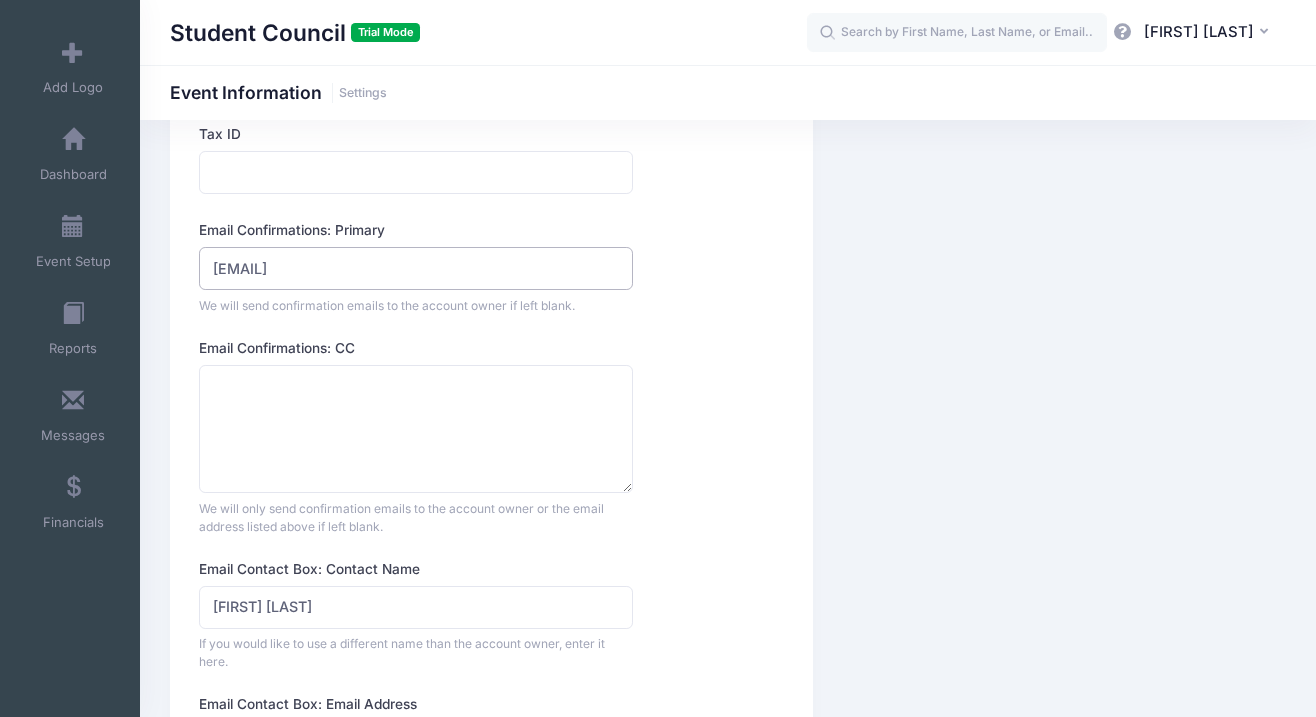 type on "ttrathen@valleychristianaz.org" 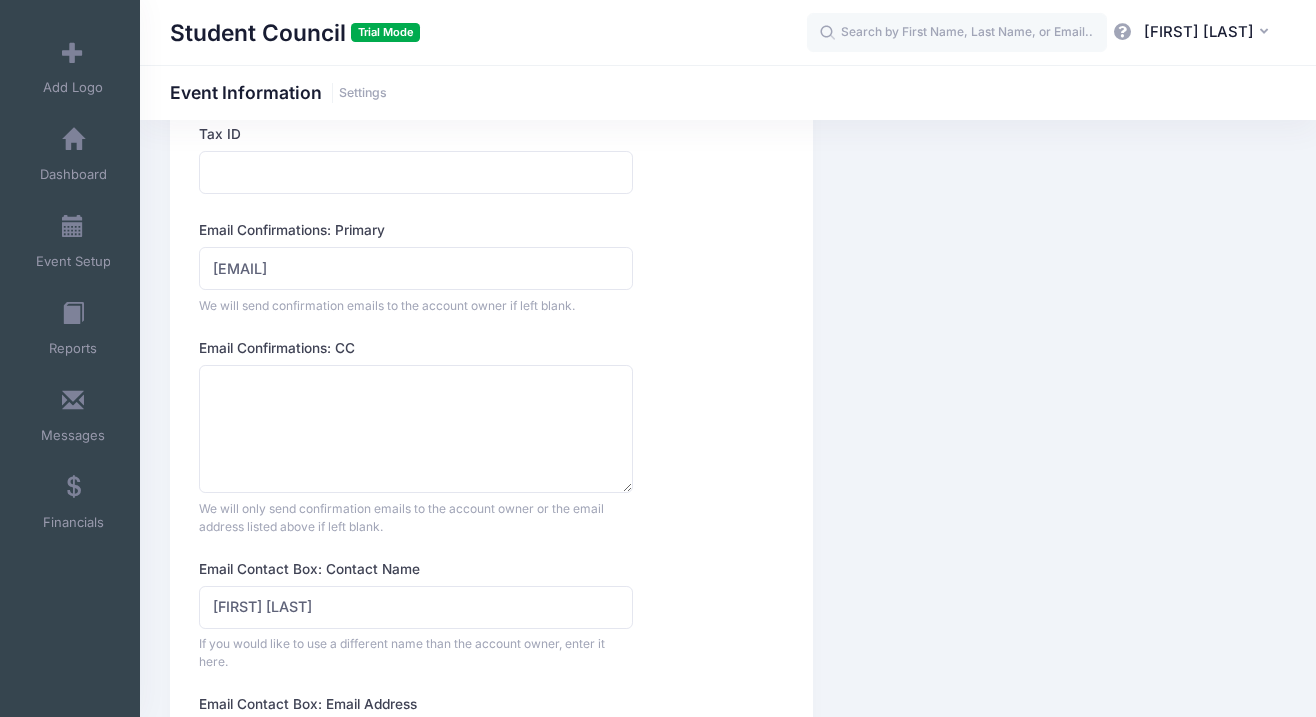 click on "Company Name
Student Council
Type
Select
Academic
Adventure
Arts and Crafts
@" at bounding box center (492, 82) 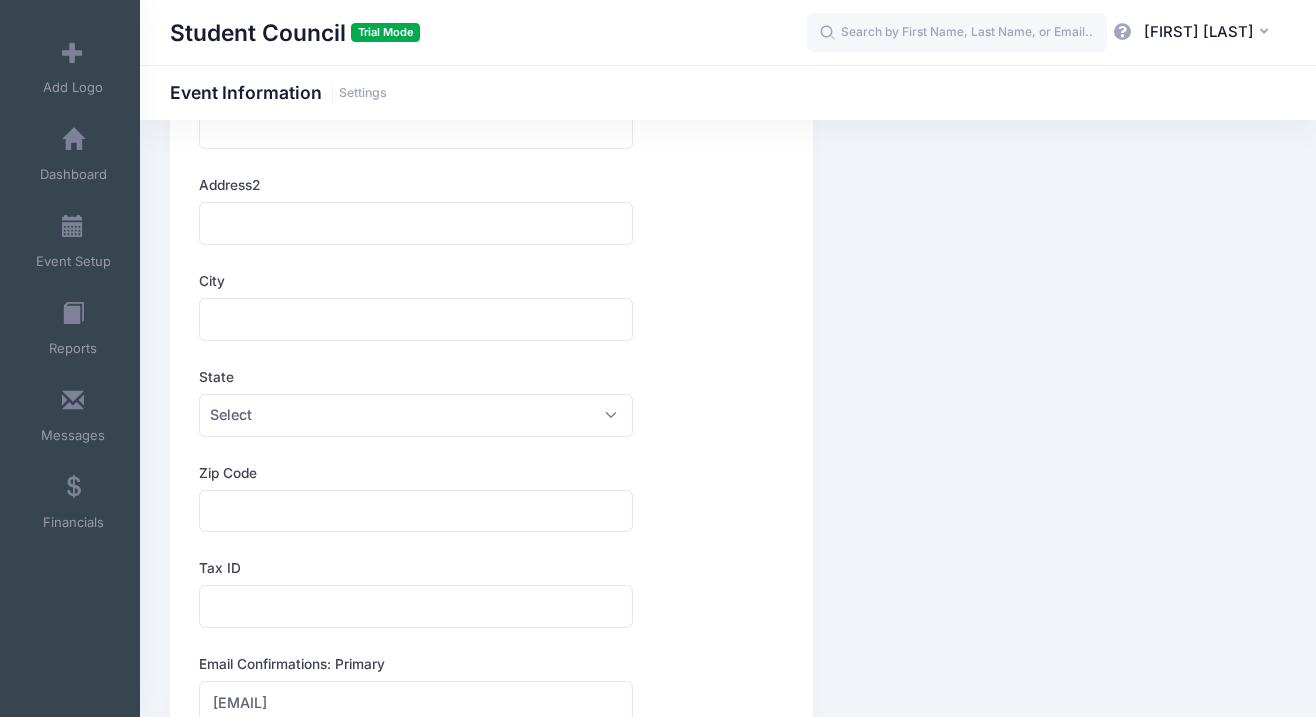 scroll, scrollTop: 667, scrollLeft: 0, axis: vertical 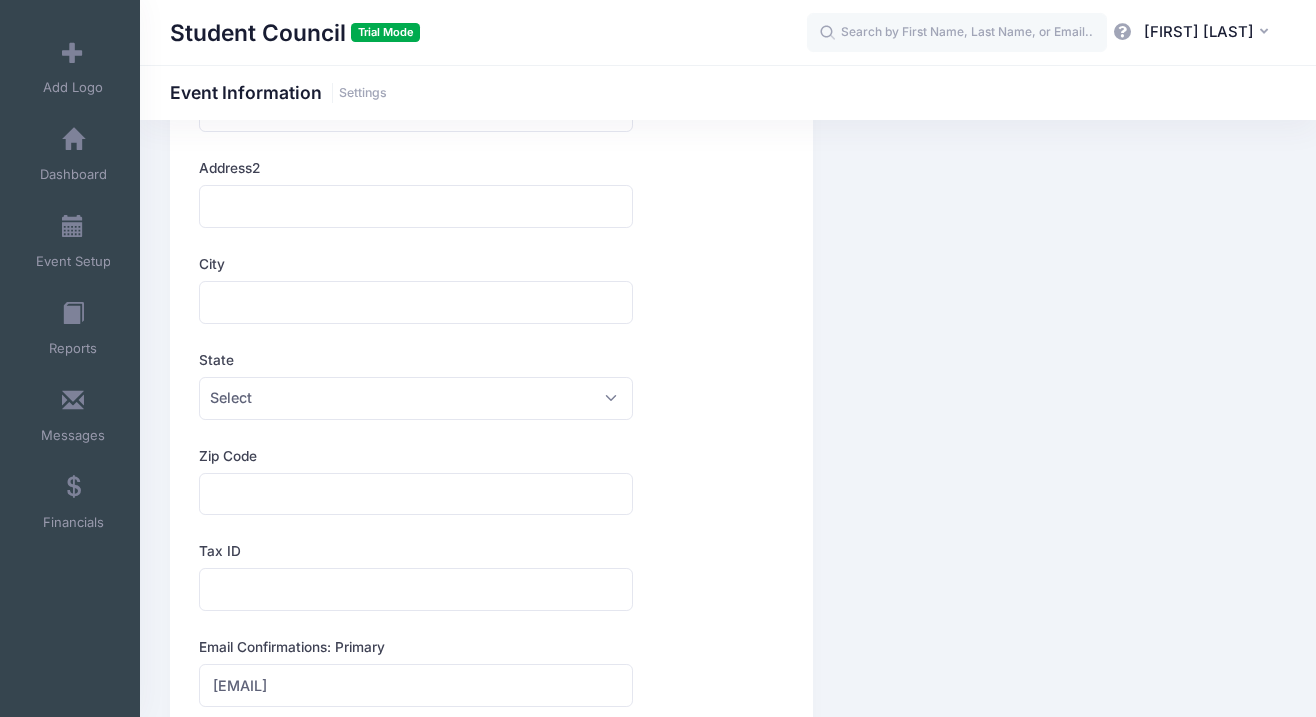 click on "Select" at bounding box center [415, 398] 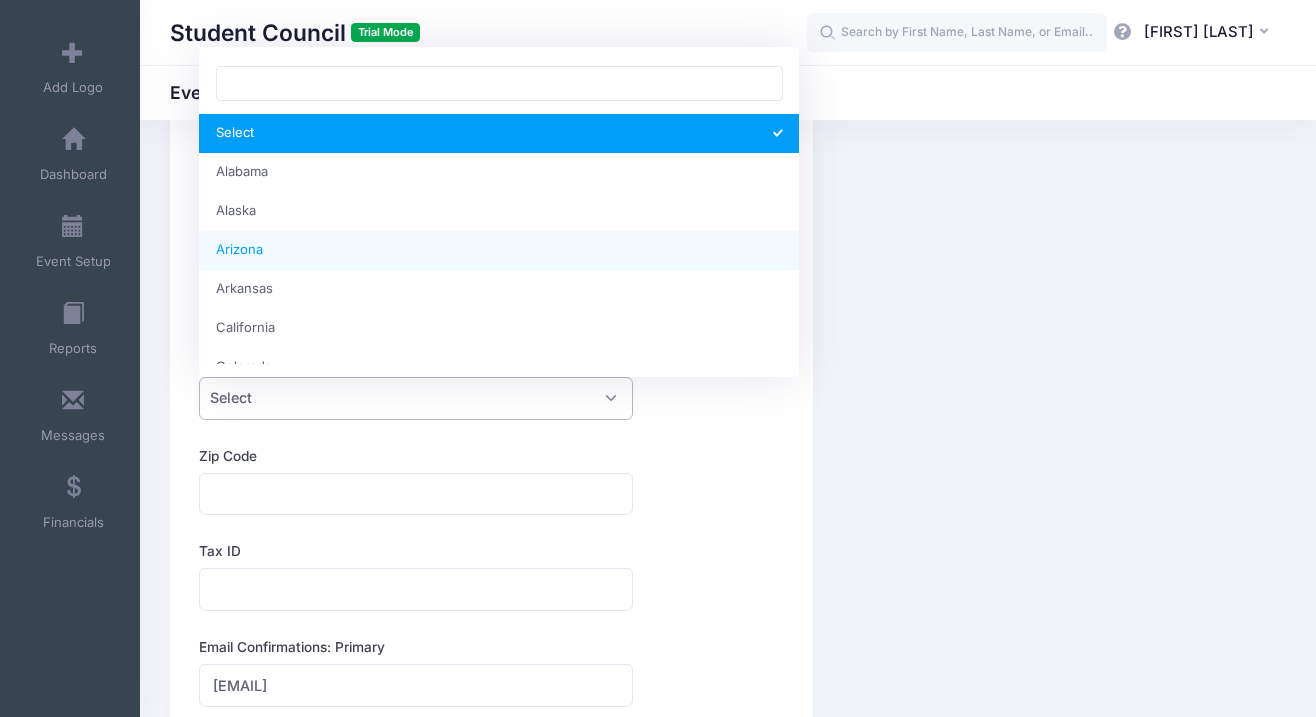 select on "Arizona" 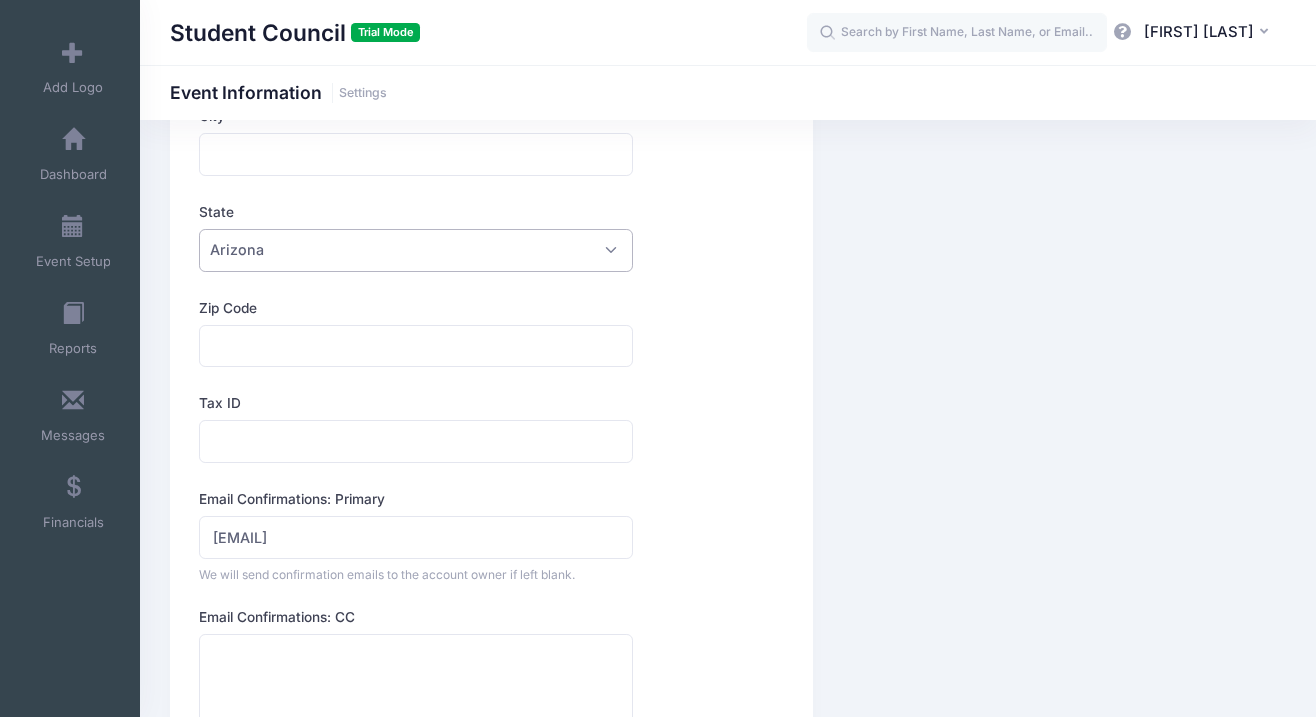 scroll, scrollTop: 1467, scrollLeft: 0, axis: vertical 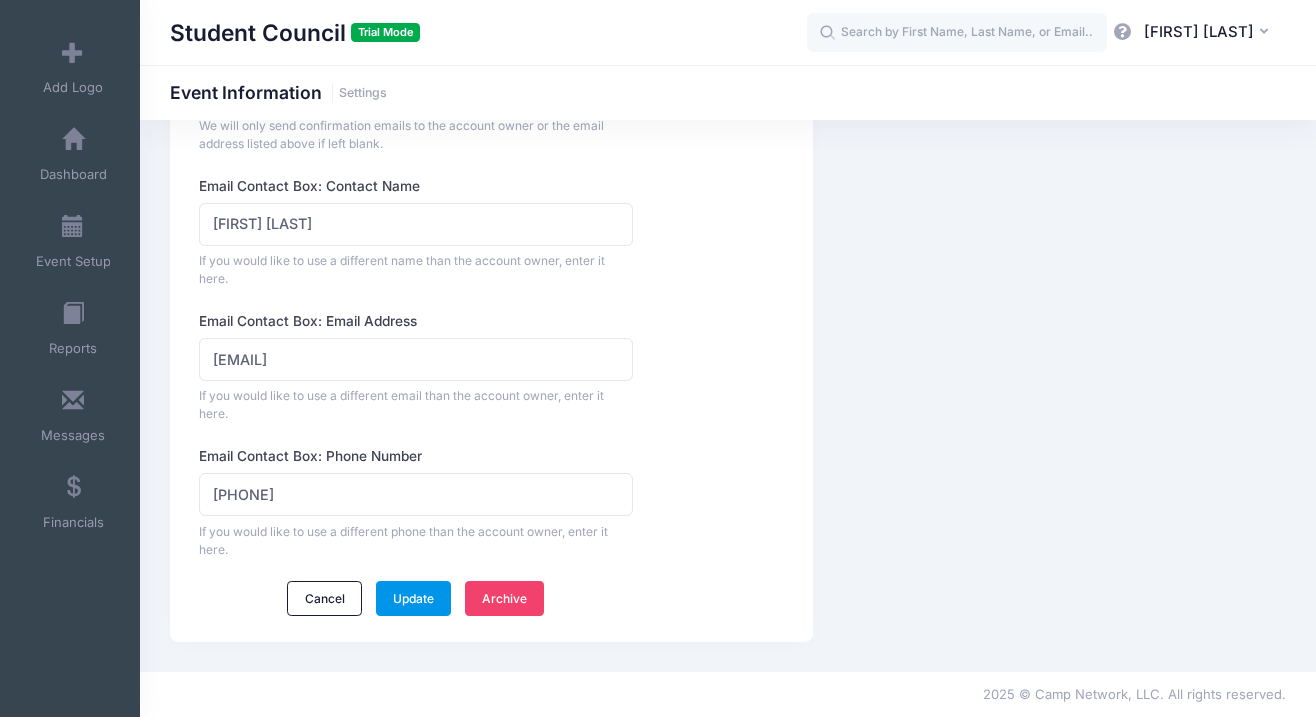 click on "Update" at bounding box center (414, 598) 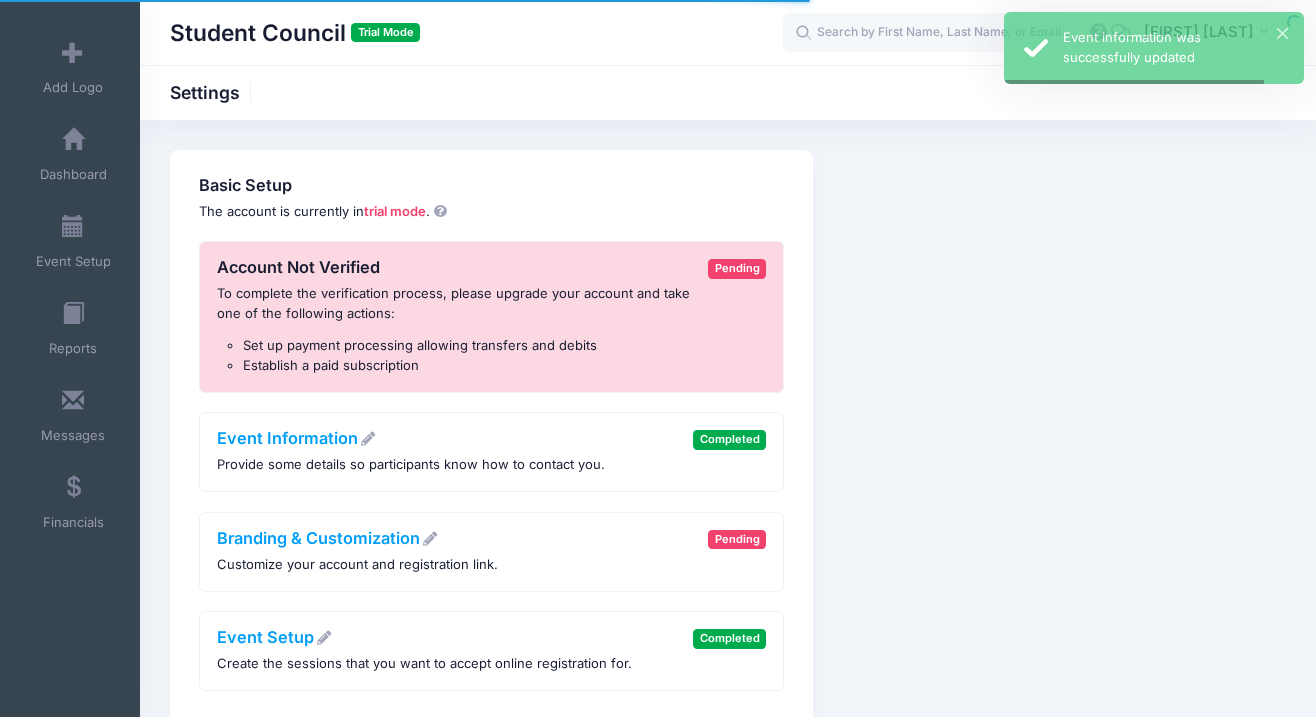 scroll, scrollTop: 0, scrollLeft: 0, axis: both 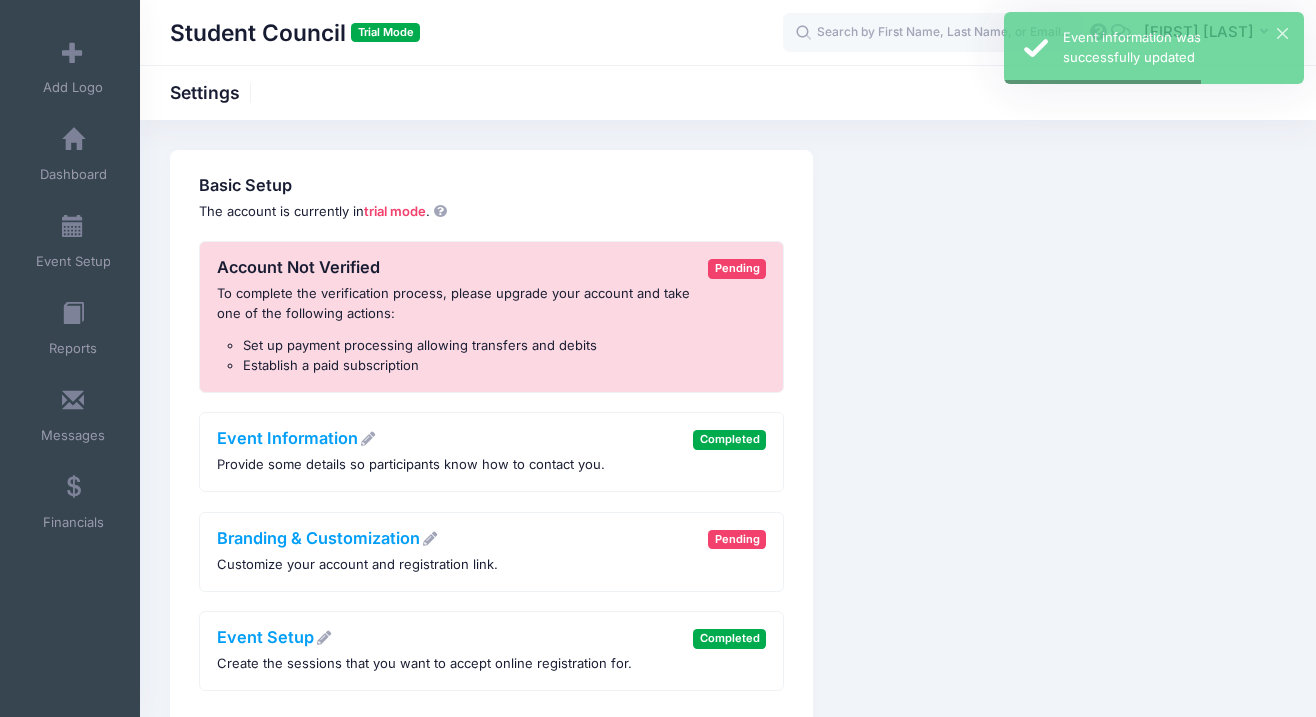 click on "Basic Setup
The account is currently in  trial mode .
Account Not Verified
To complete the verification process, please upgrade your account and take one of the following actions:
Set up payment processing allowing transfers and debits Establish a paid subscription
Pending
Event Information" at bounding box center [728, 481] 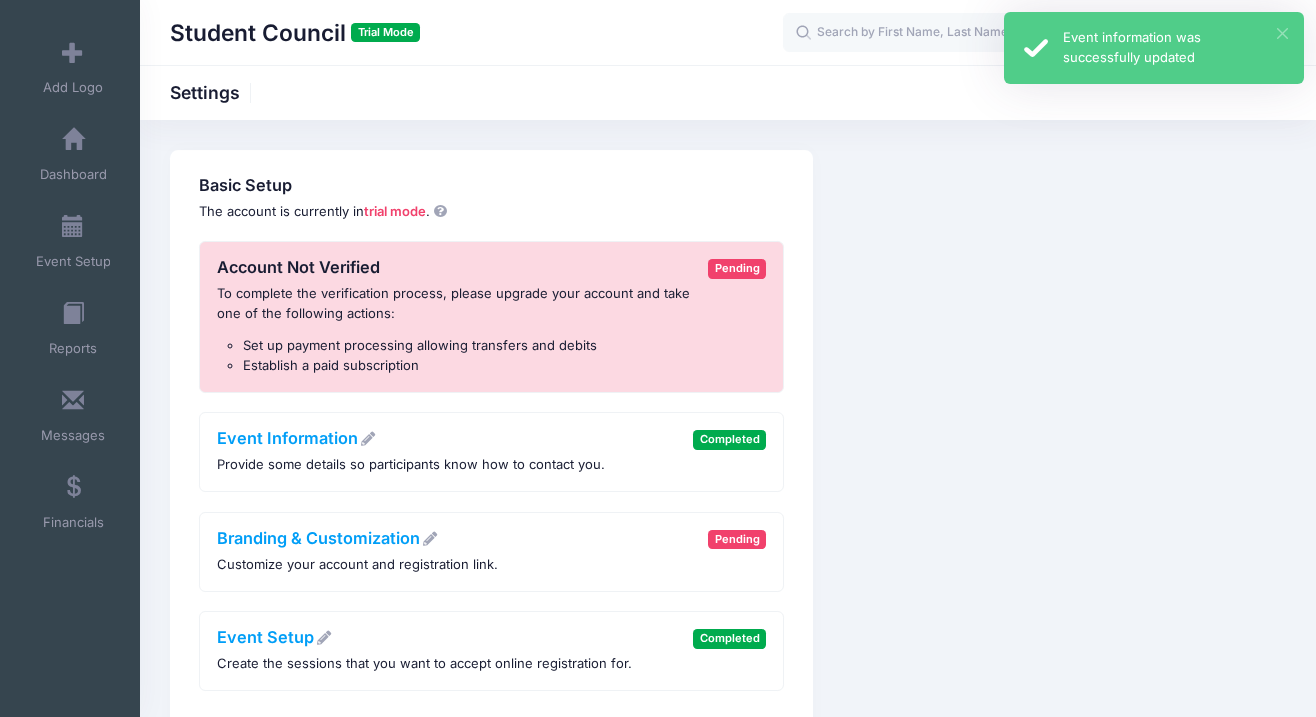 click on "×" at bounding box center (1282, 33) 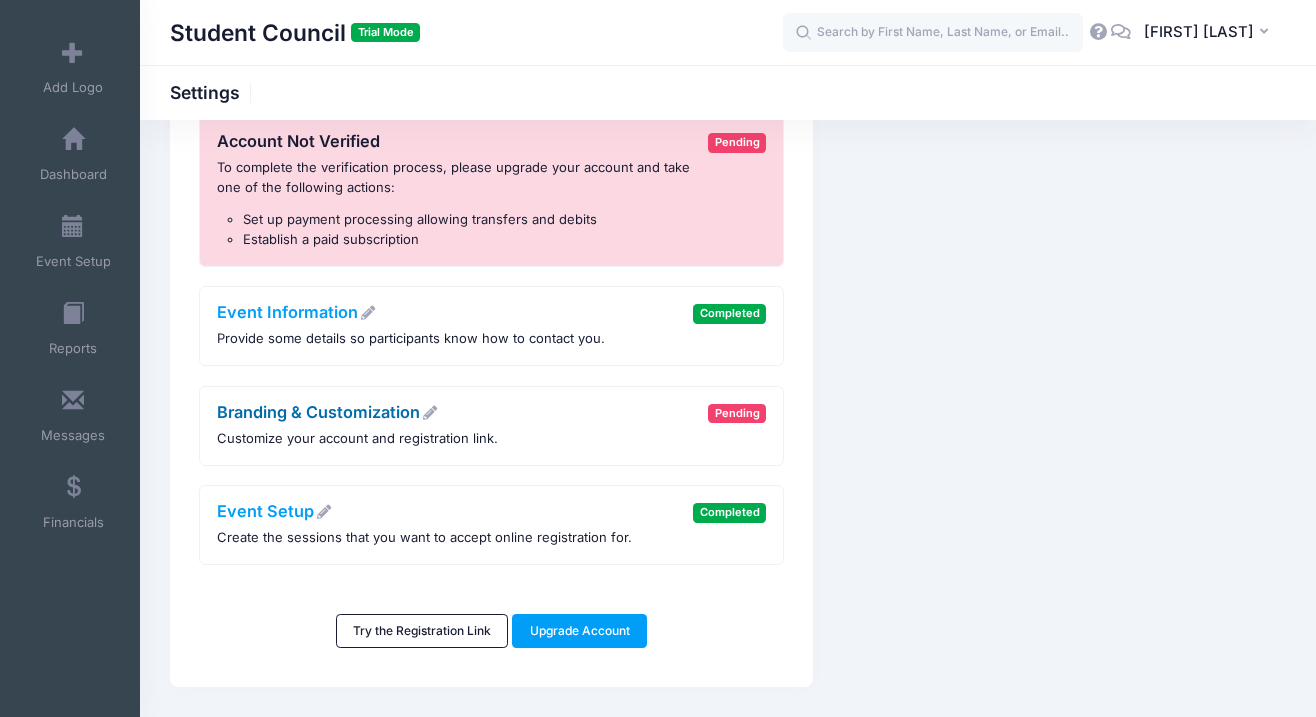 scroll, scrollTop: 0, scrollLeft: 0, axis: both 